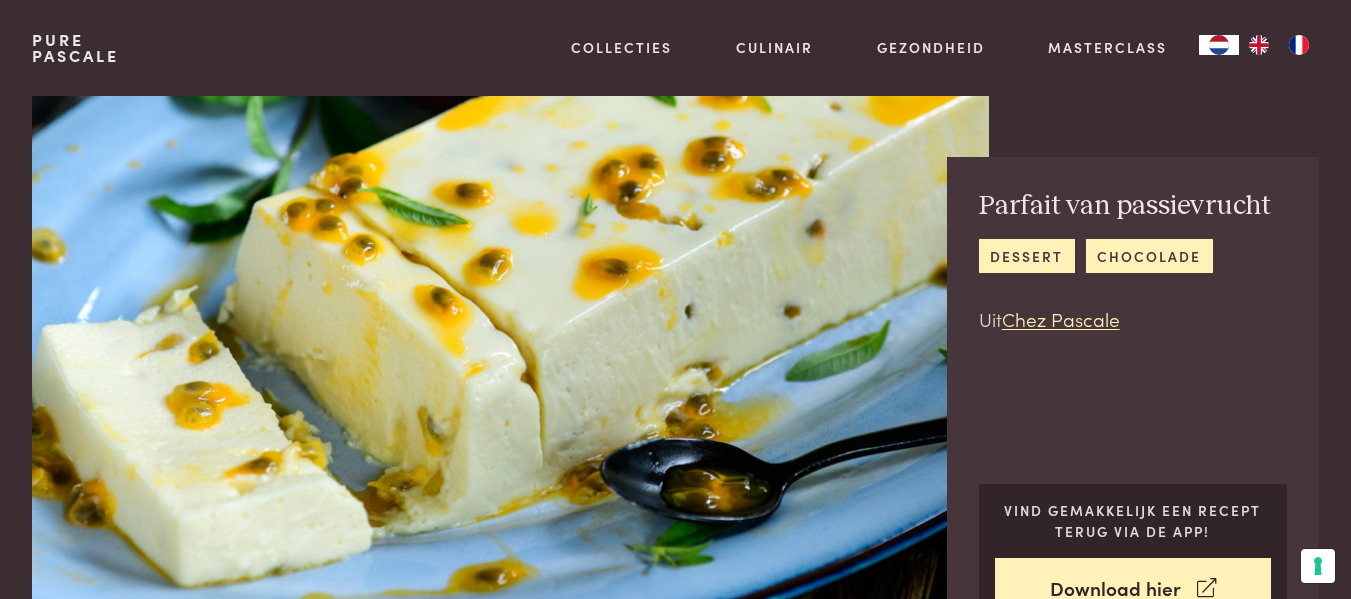scroll, scrollTop: 0, scrollLeft: 0, axis: both 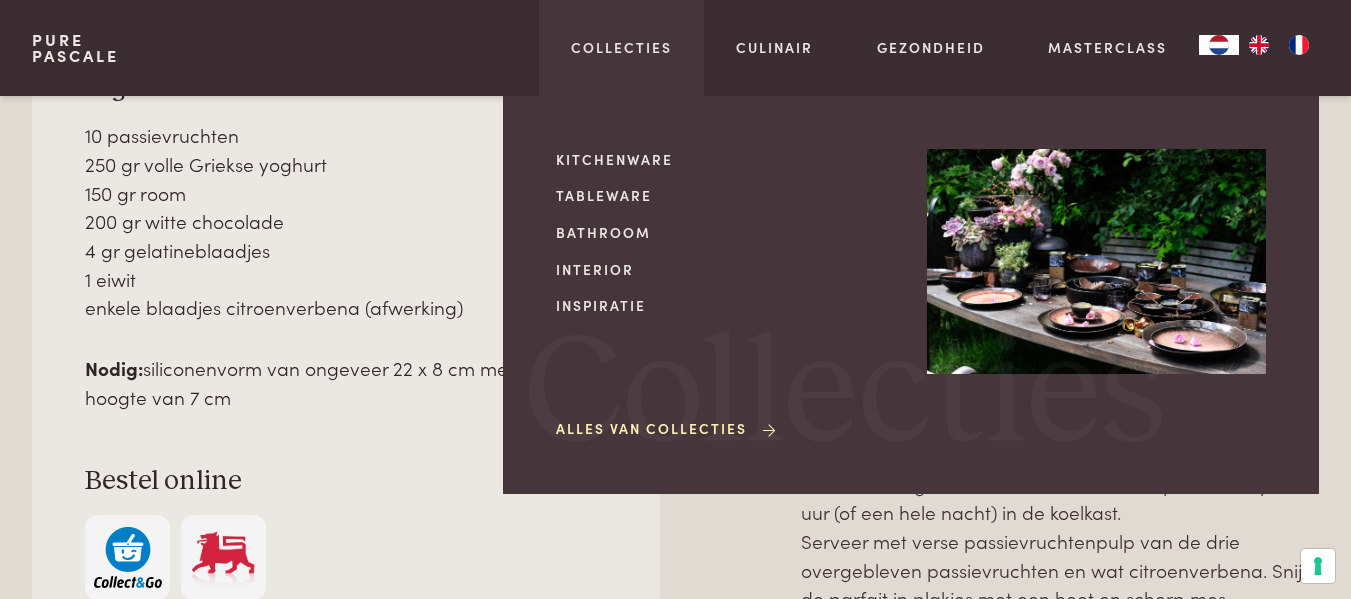 click on "Kitchenware   Tableware   Bathroom   Interior   Inspiratie   Alles van Collecties" at bounding box center [725, 295] 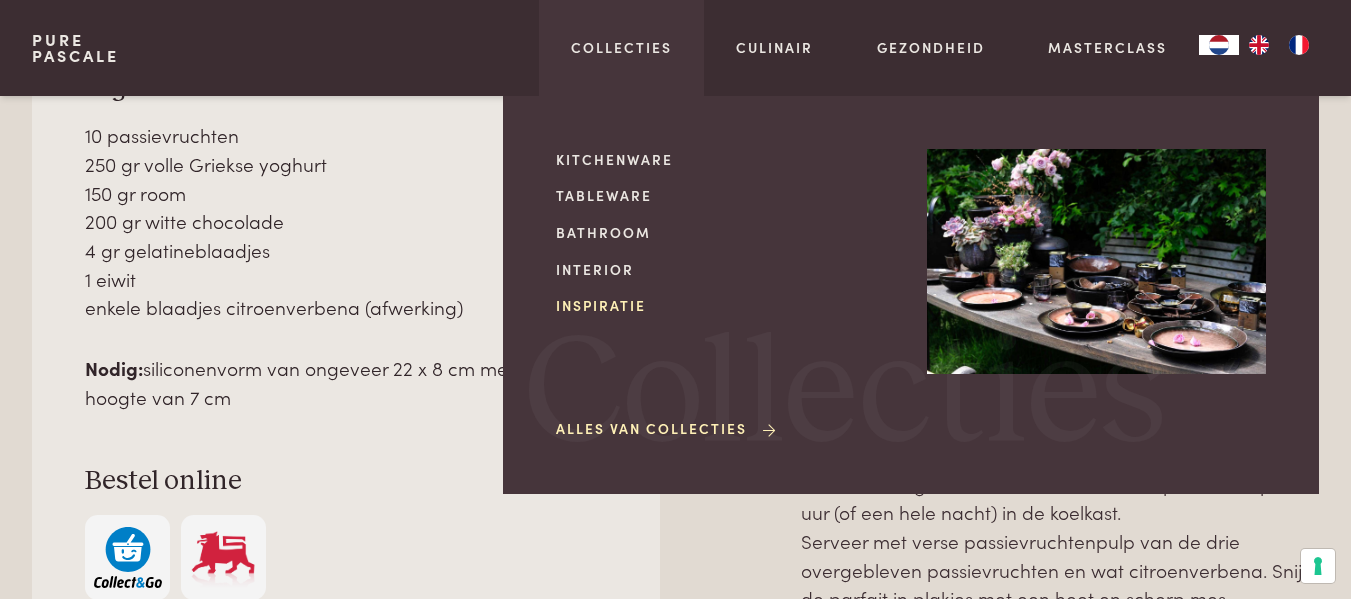 click on "Inspiratie" at bounding box center [725, 305] 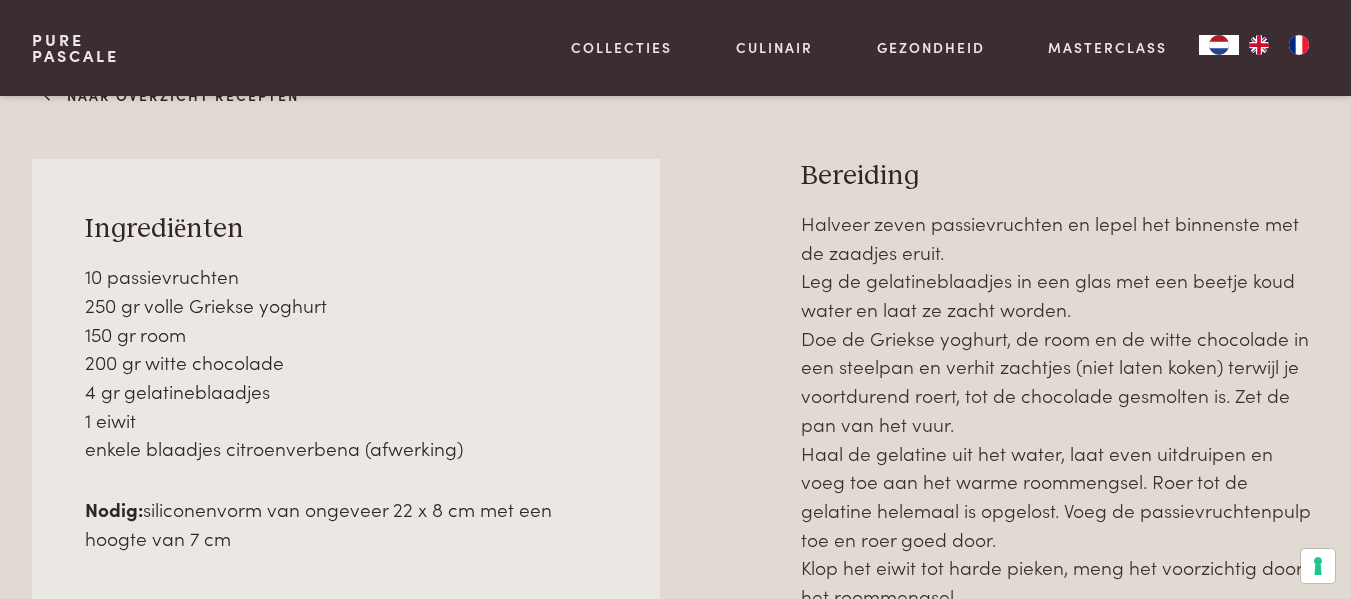 scroll, scrollTop: 794, scrollLeft: 0, axis: vertical 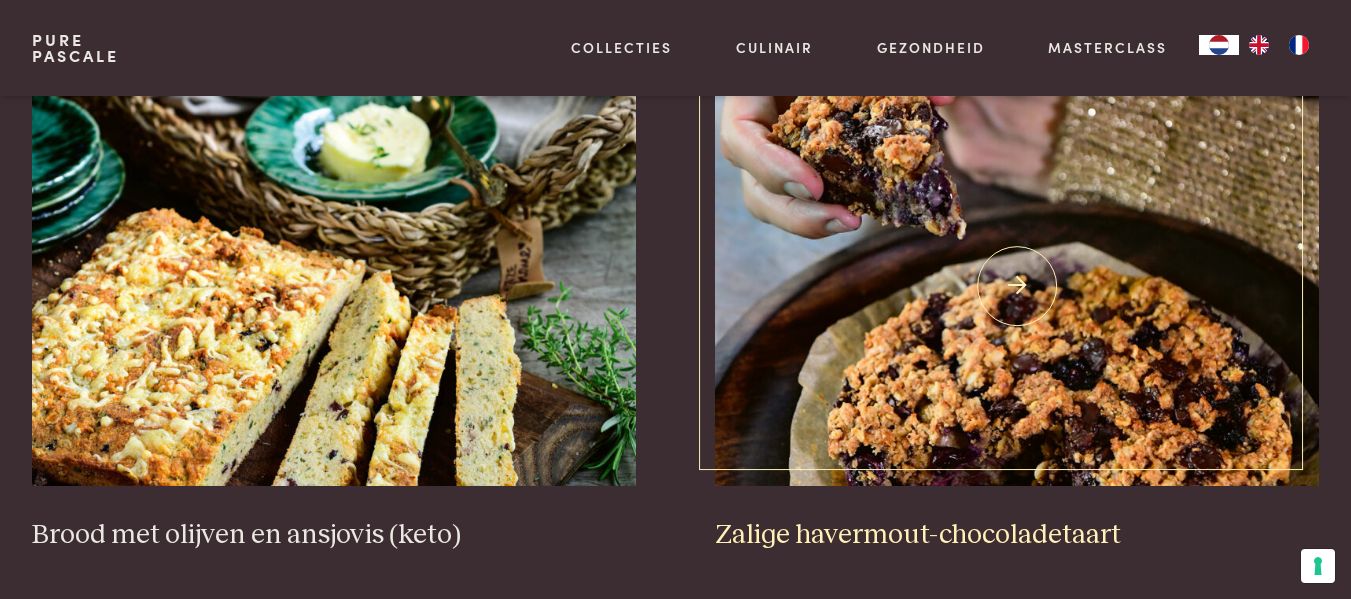 click at bounding box center (1017, 286) 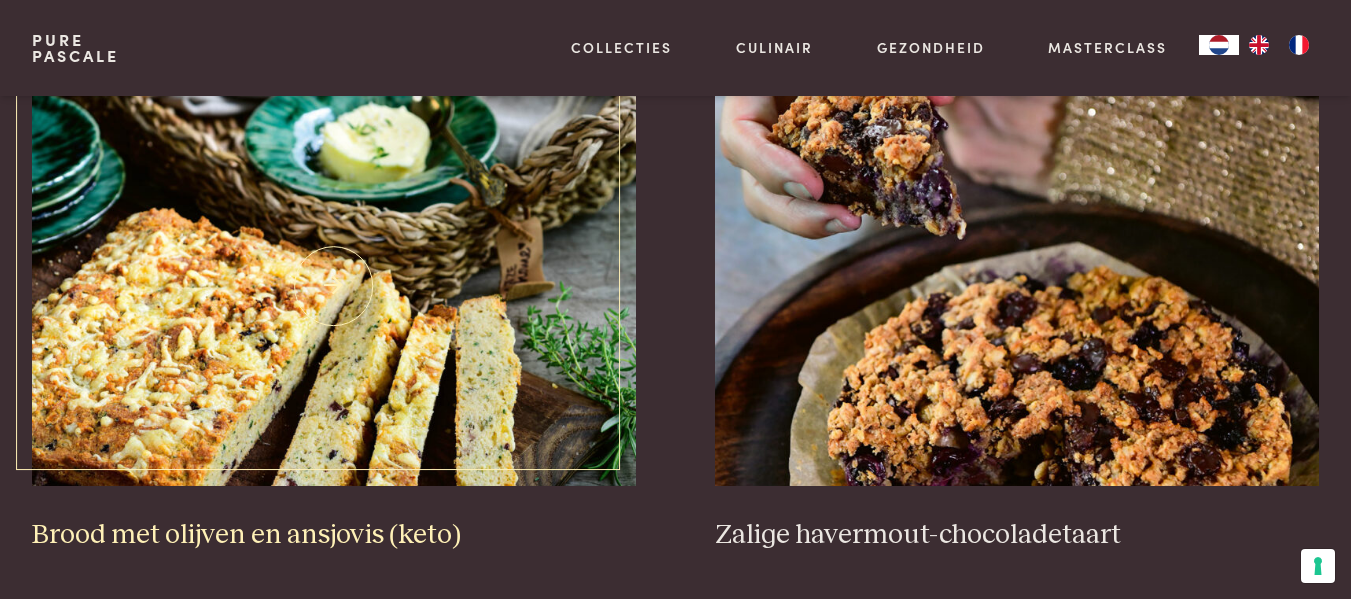 click at bounding box center [334, 286] 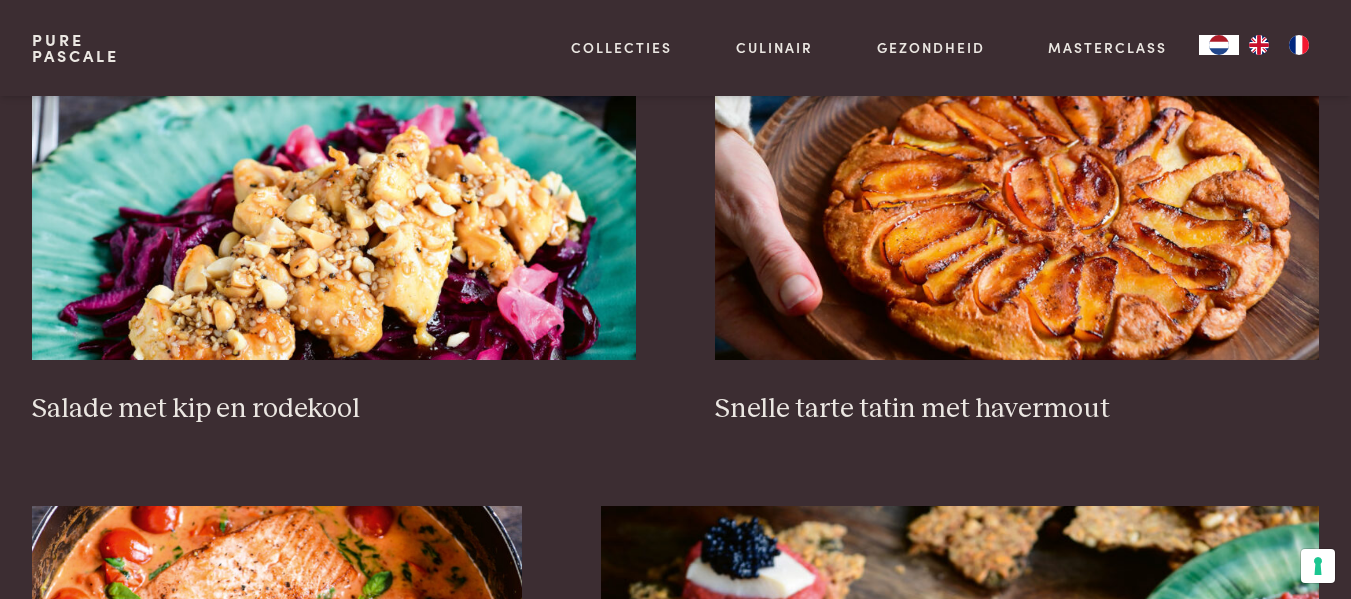 scroll, scrollTop: 2400, scrollLeft: 0, axis: vertical 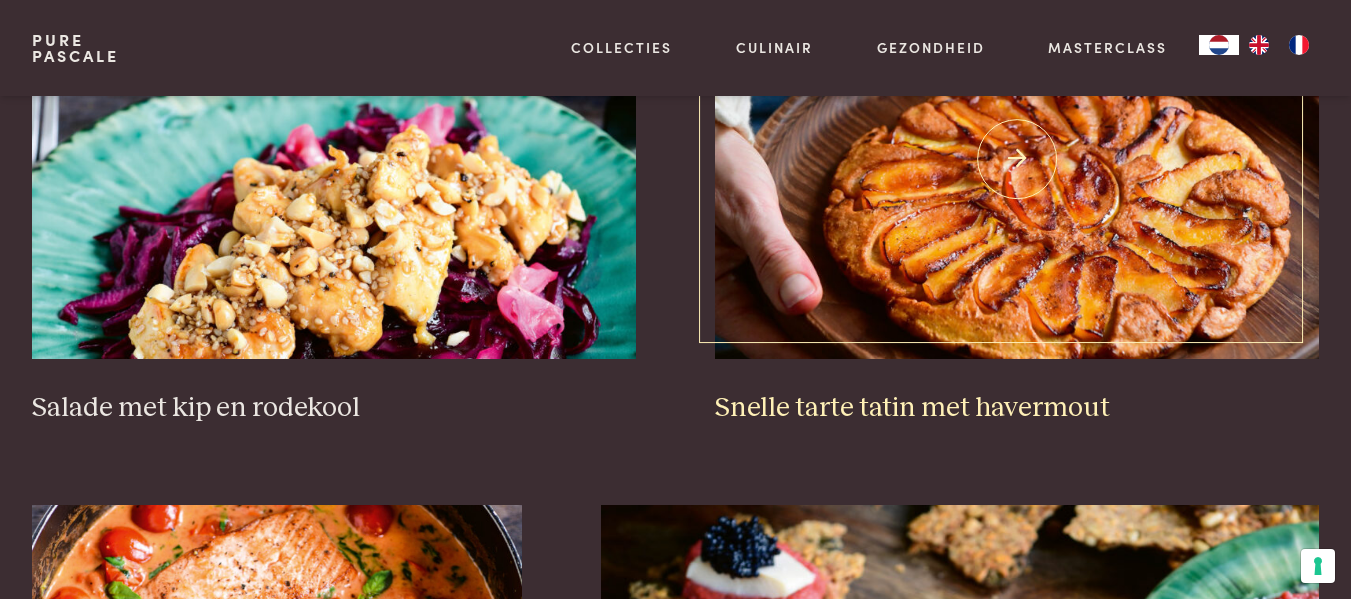 click at bounding box center [1017, 159] 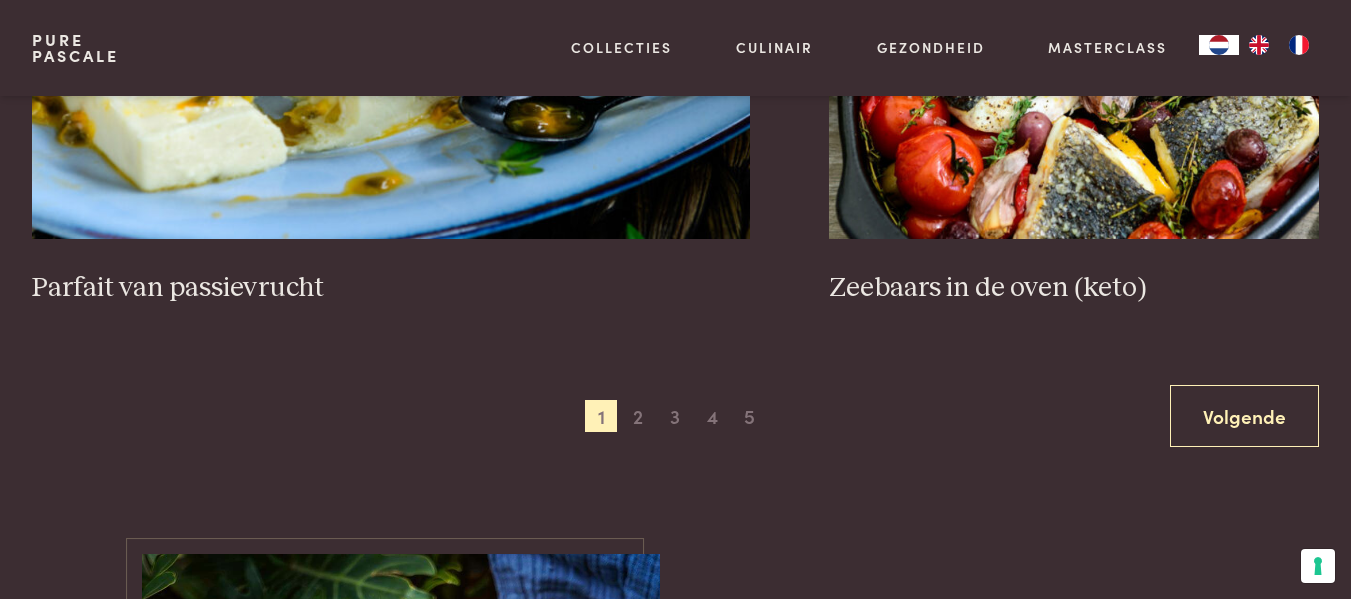 scroll, scrollTop: 3600, scrollLeft: 0, axis: vertical 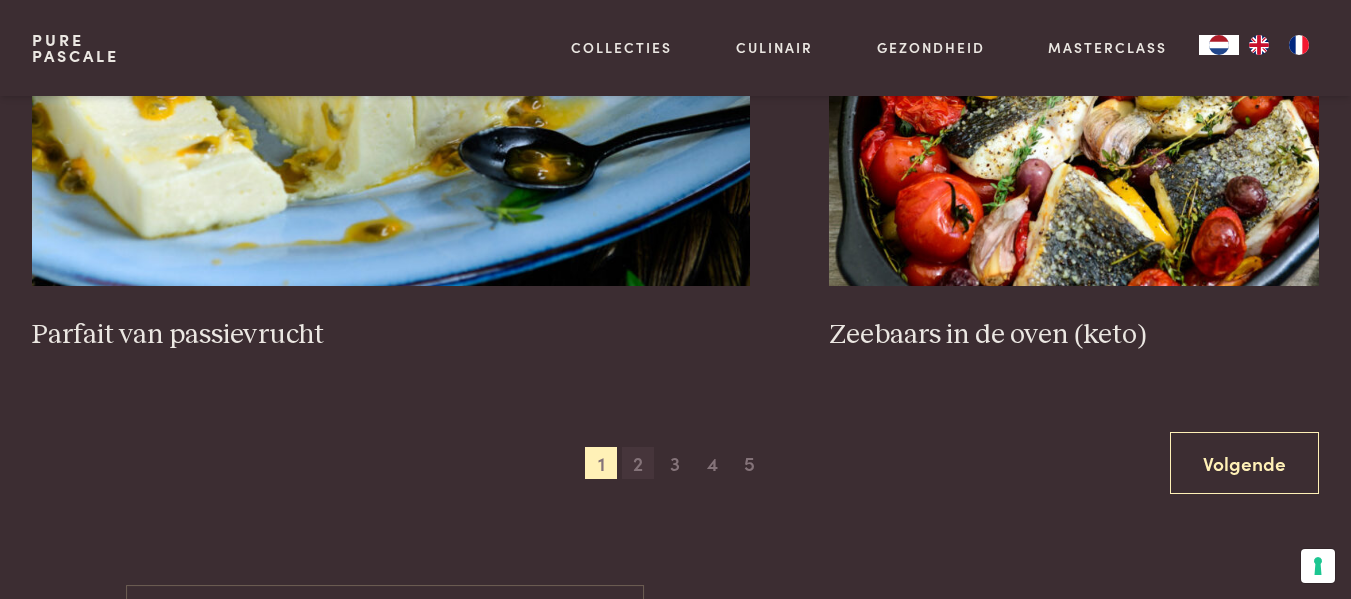 click on "2" at bounding box center [638, 463] 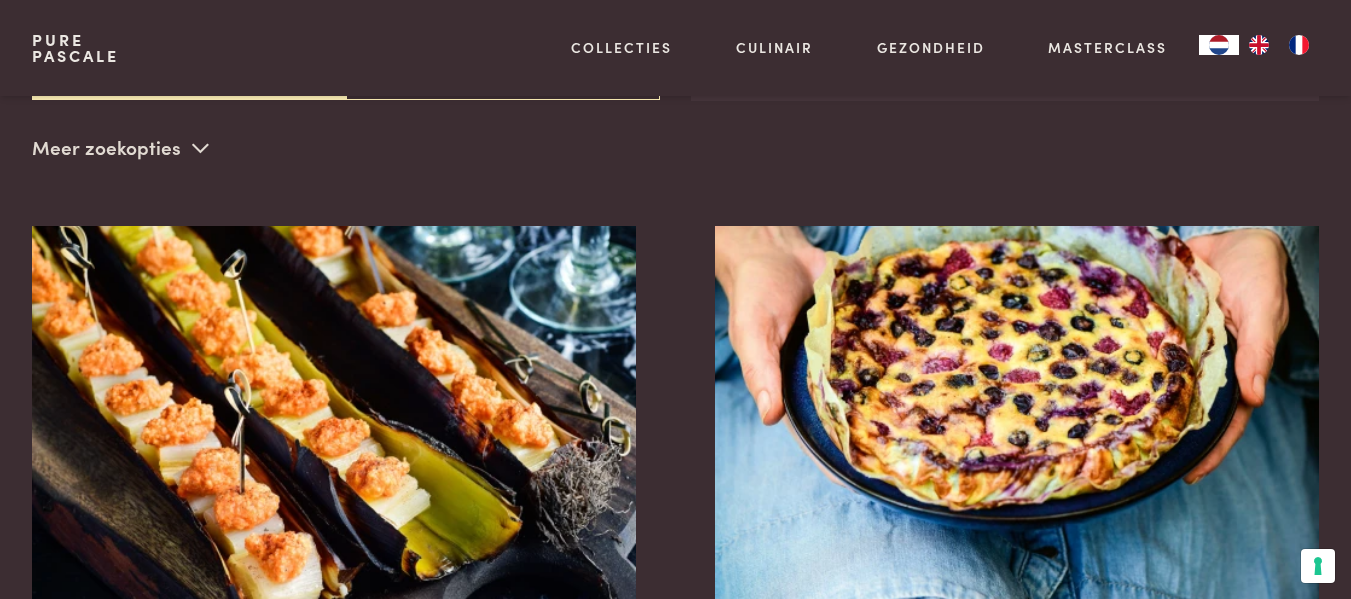 scroll, scrollTop: 459, scrollLeft: 0, axis: vertical 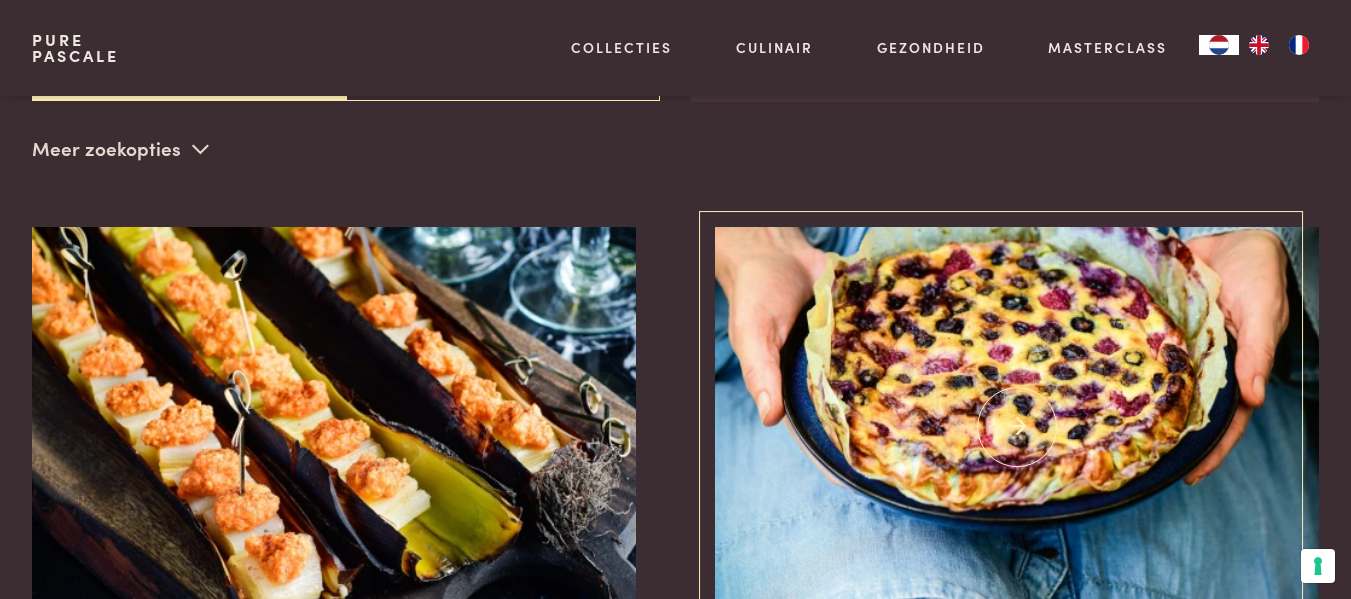 click at bounding box center (1017, 427) 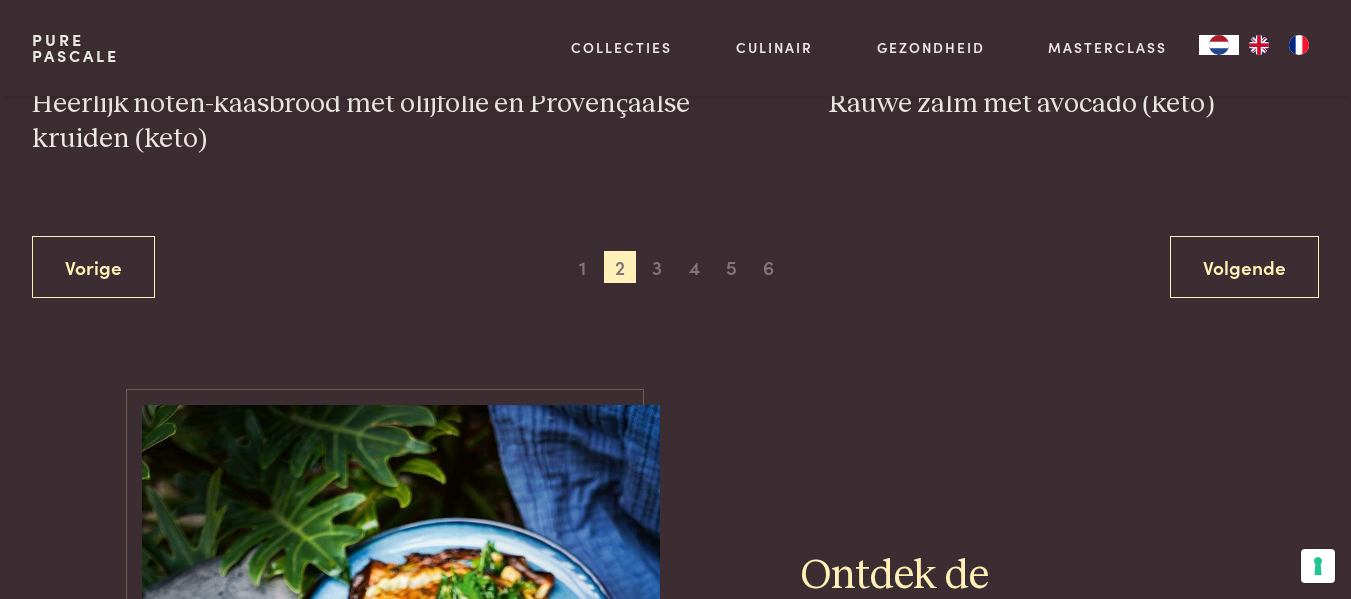scroll, scrollTop: 3859, scrollLeft: 0, axis: vertical 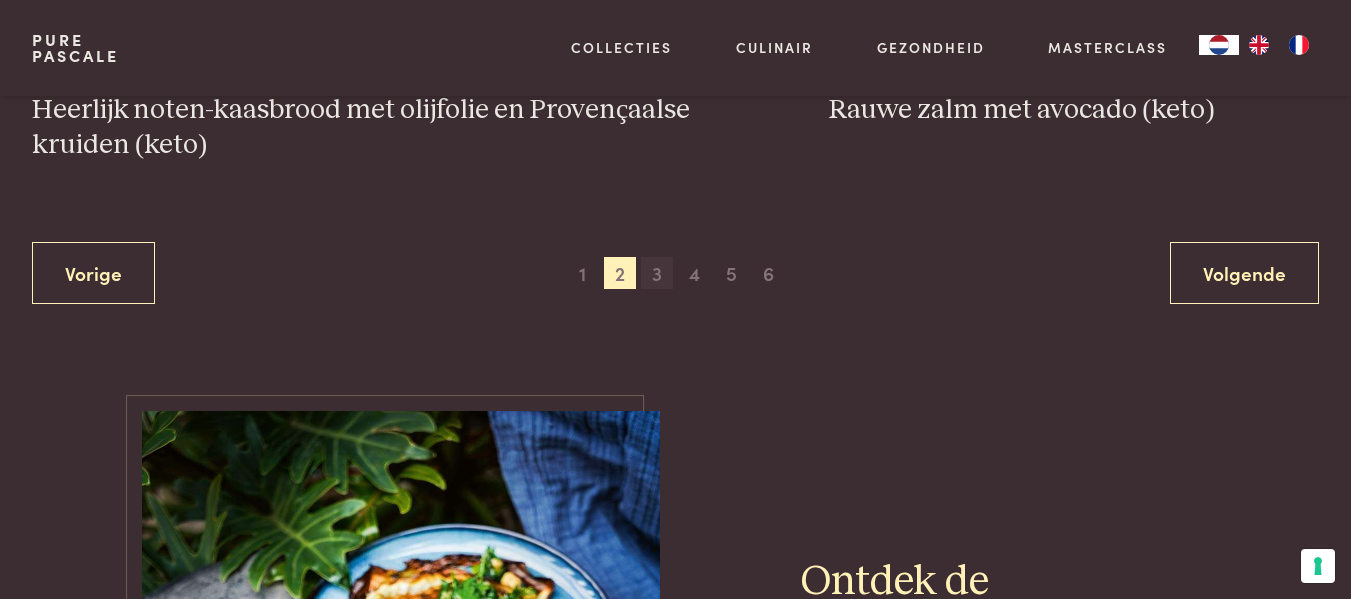click on "3" at bounding box center (657, 273) 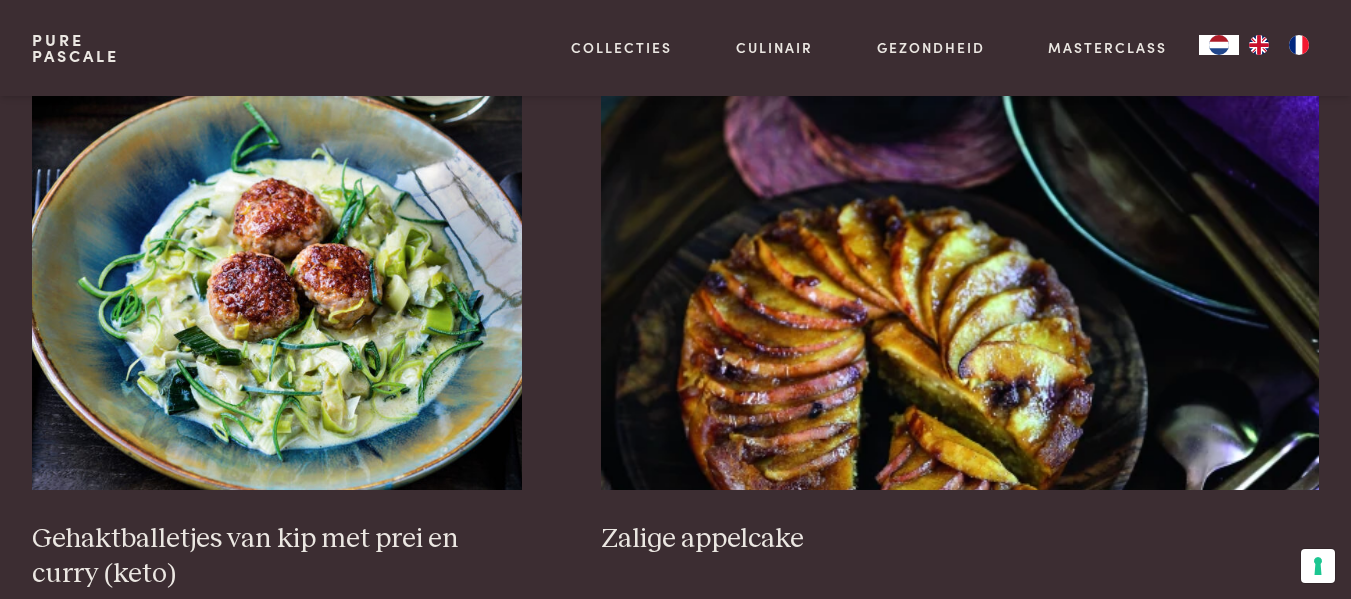 scroll, scrollTop: 2859, scrollLeft: 0, axis: vertical 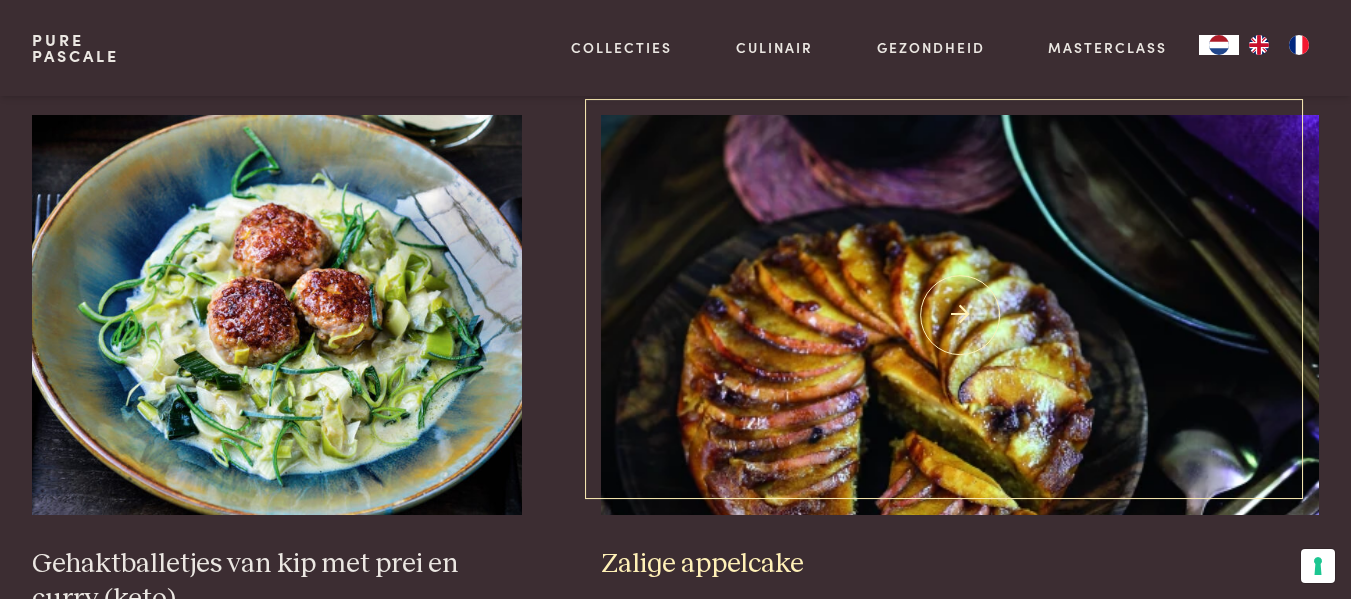 click at bounding box center [960, 315] 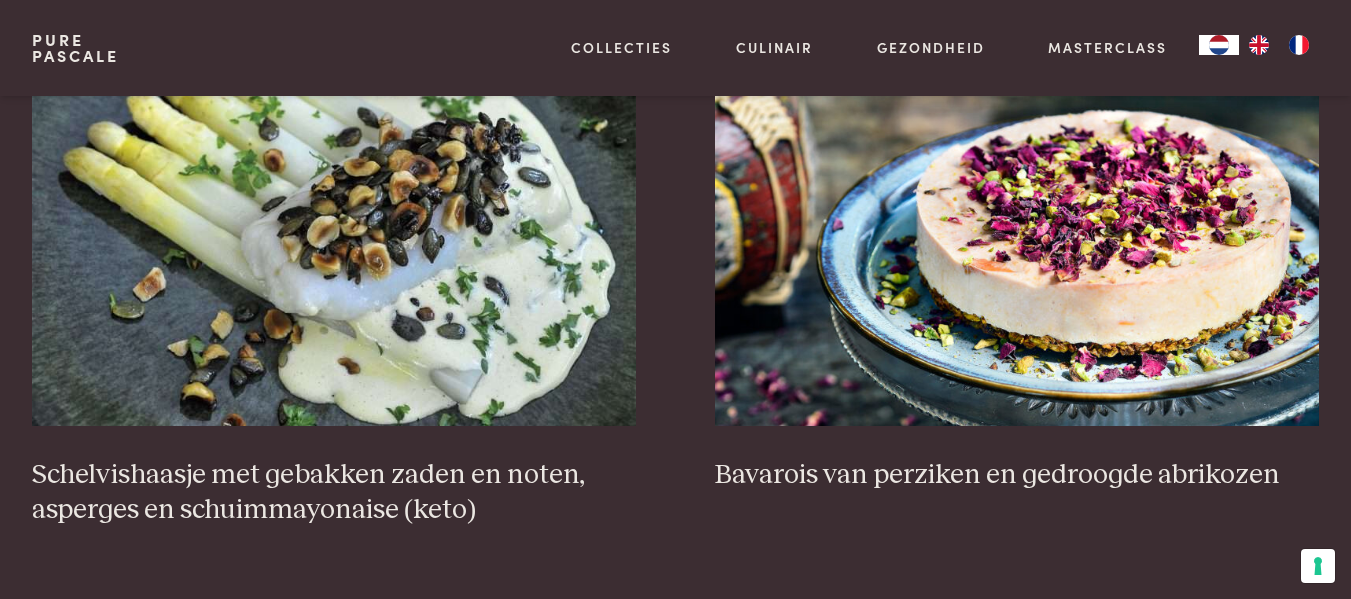 scroll, scrollTop: 659, scrollLeft: 0, axis: vertical 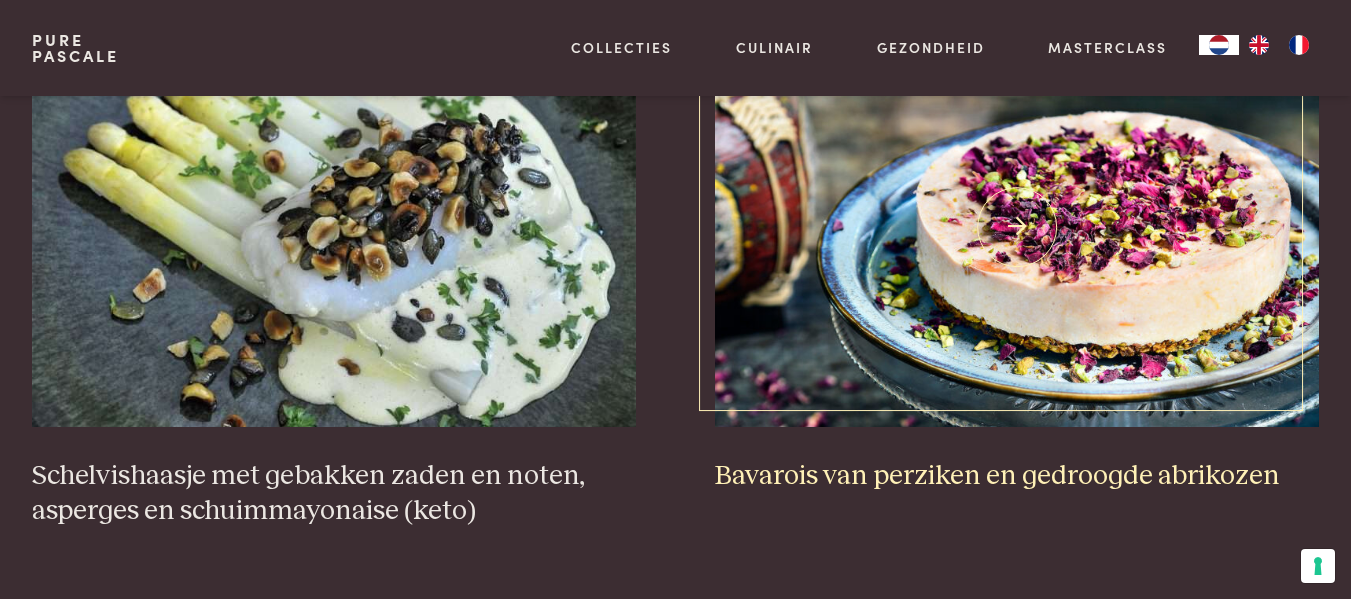 click at bounding box center (1017, 227) 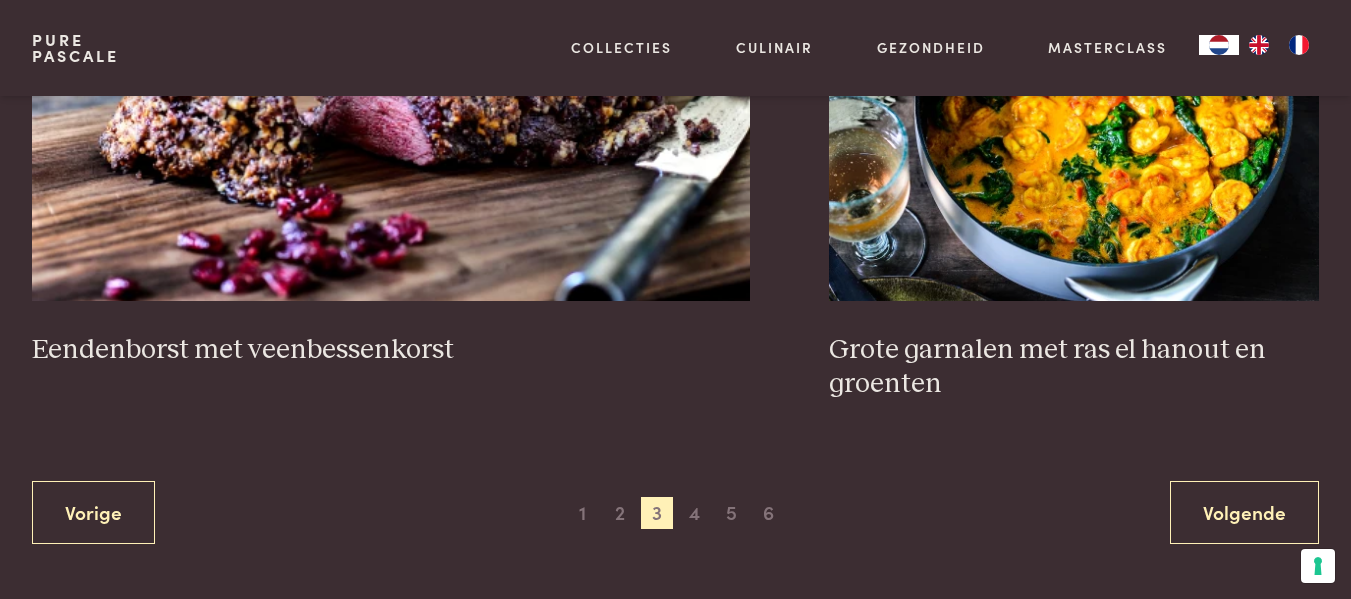 scroll, scrollTop: 3759, scrollLeft: 0, axis: vertical 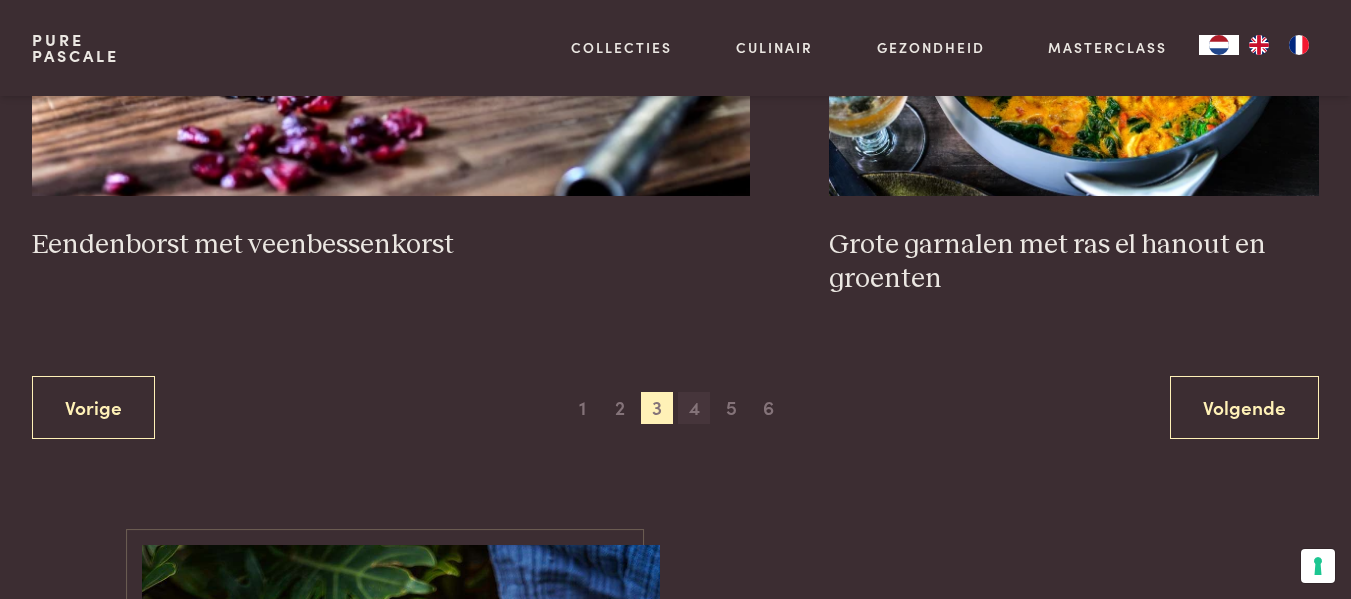 click on "4" at bounding box center [694, 408] 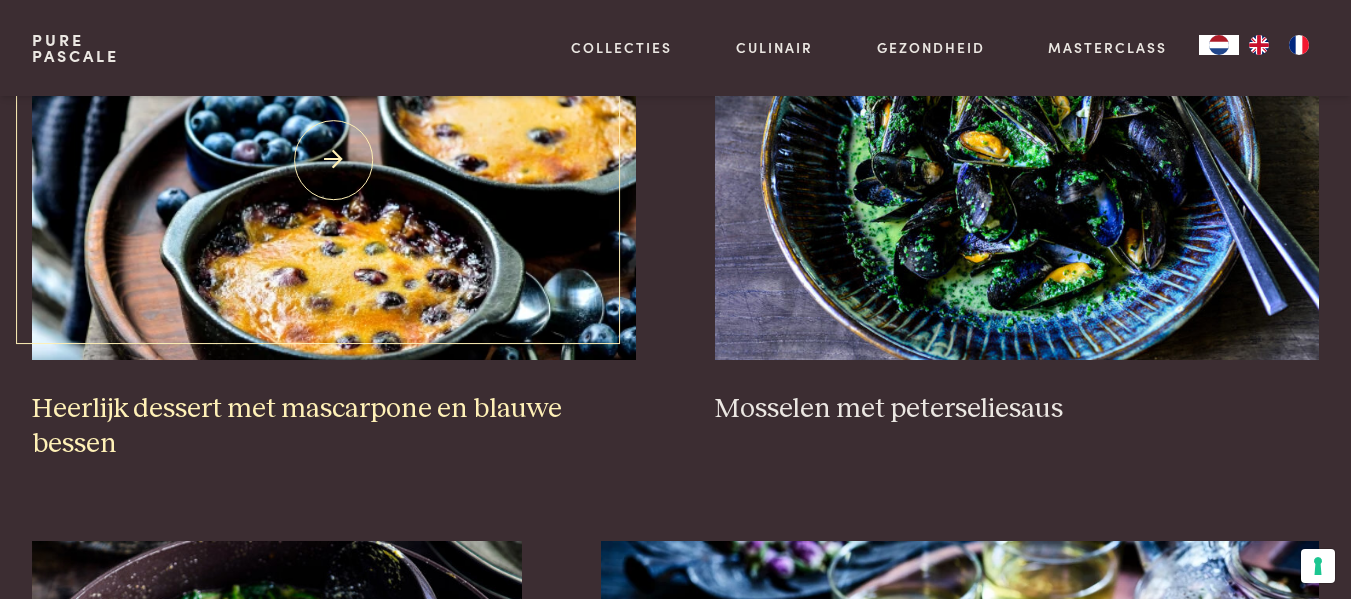 scroll, scrollTop: 759, scrollLeft: 0, axis: vertical 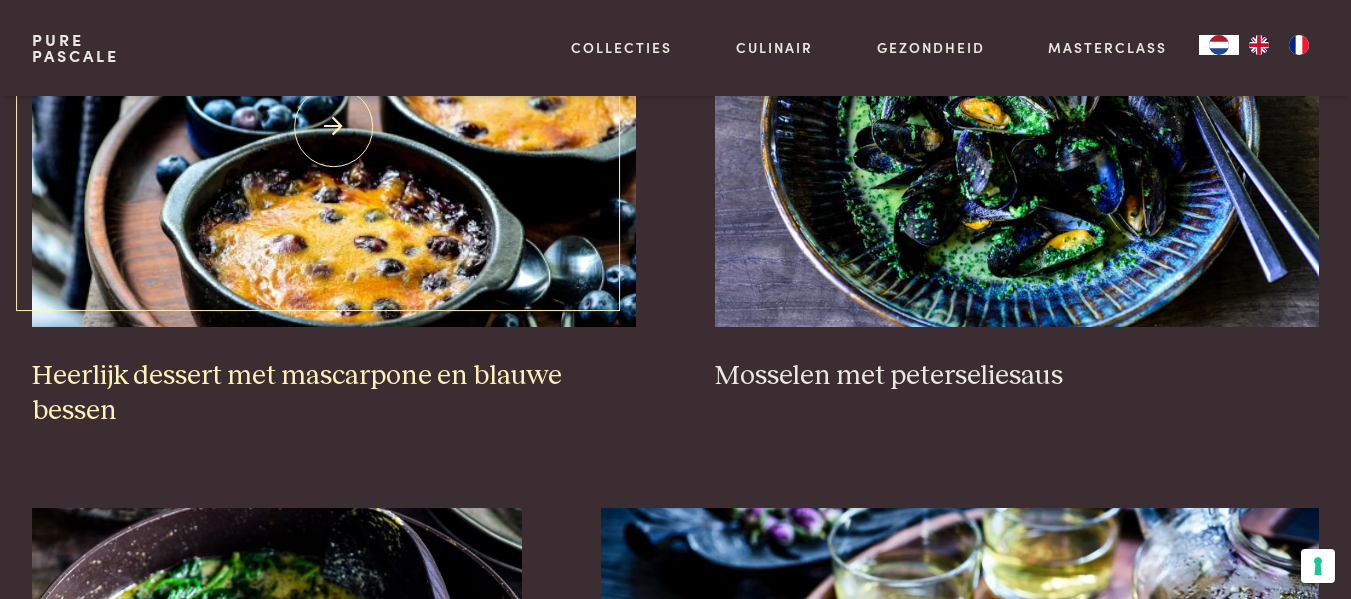 click at bounding box center [334, 127] 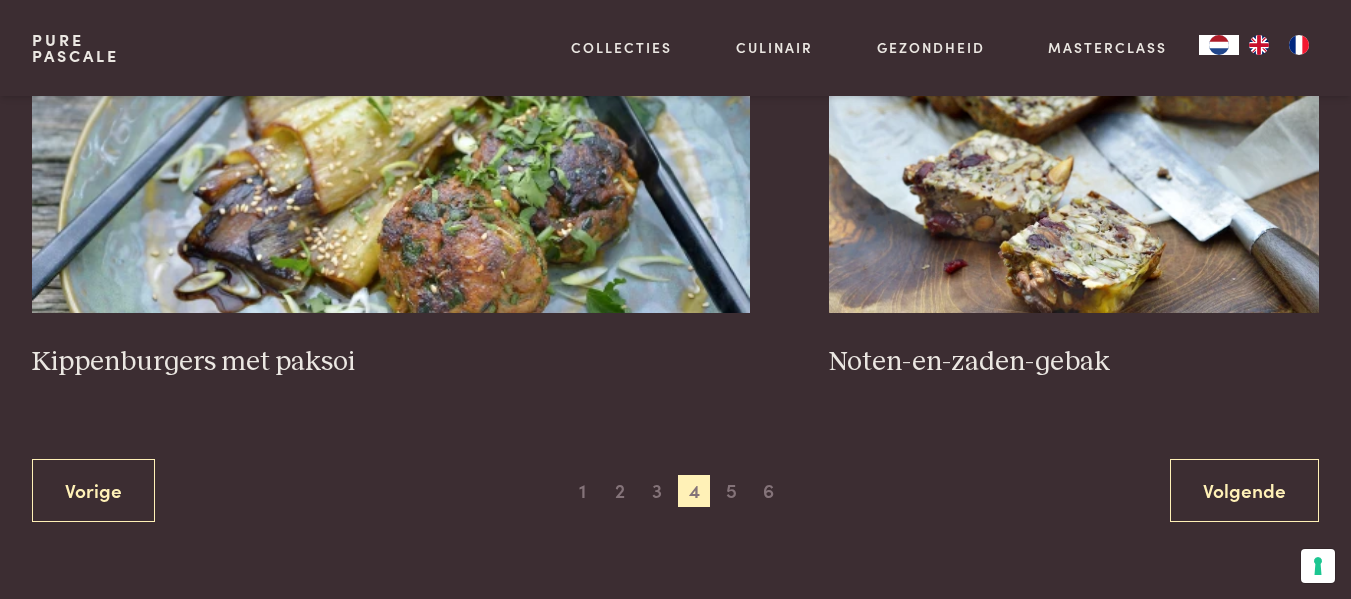 scroll, scrollTop: 3659, scrollLeft: 0, axis: vertical 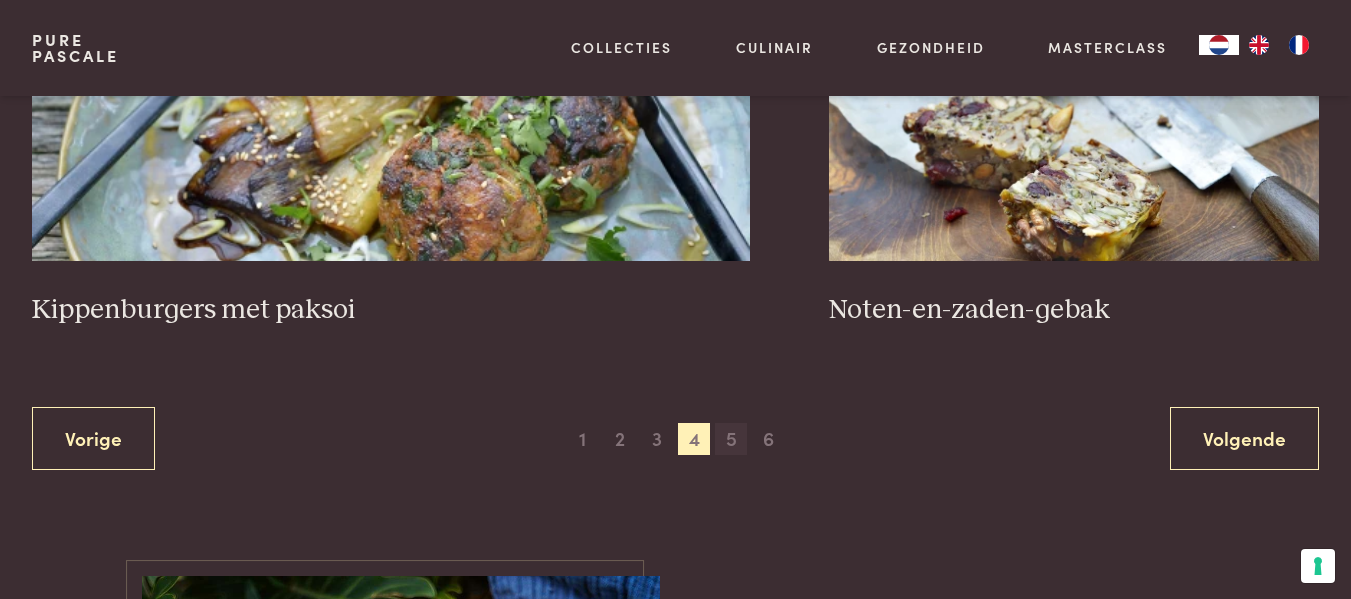 click on "5" at bounding box center [731, 439] 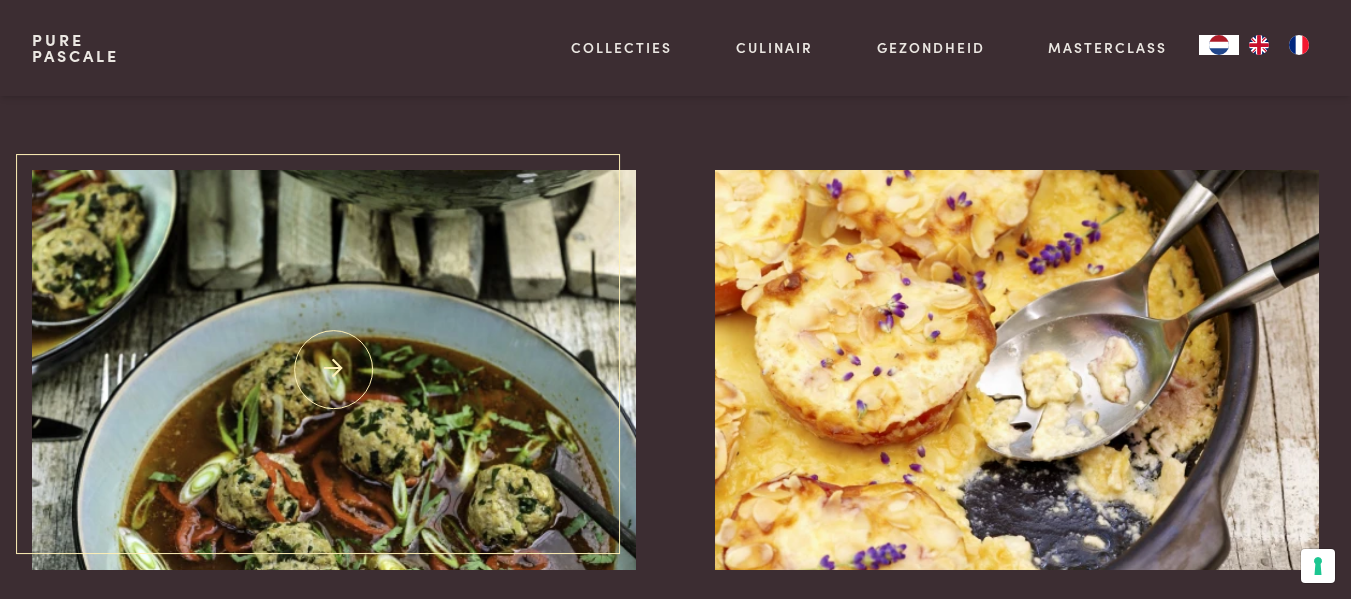 scroll, scrollTop: 2259, scrollLeft: 0, axis: vertical 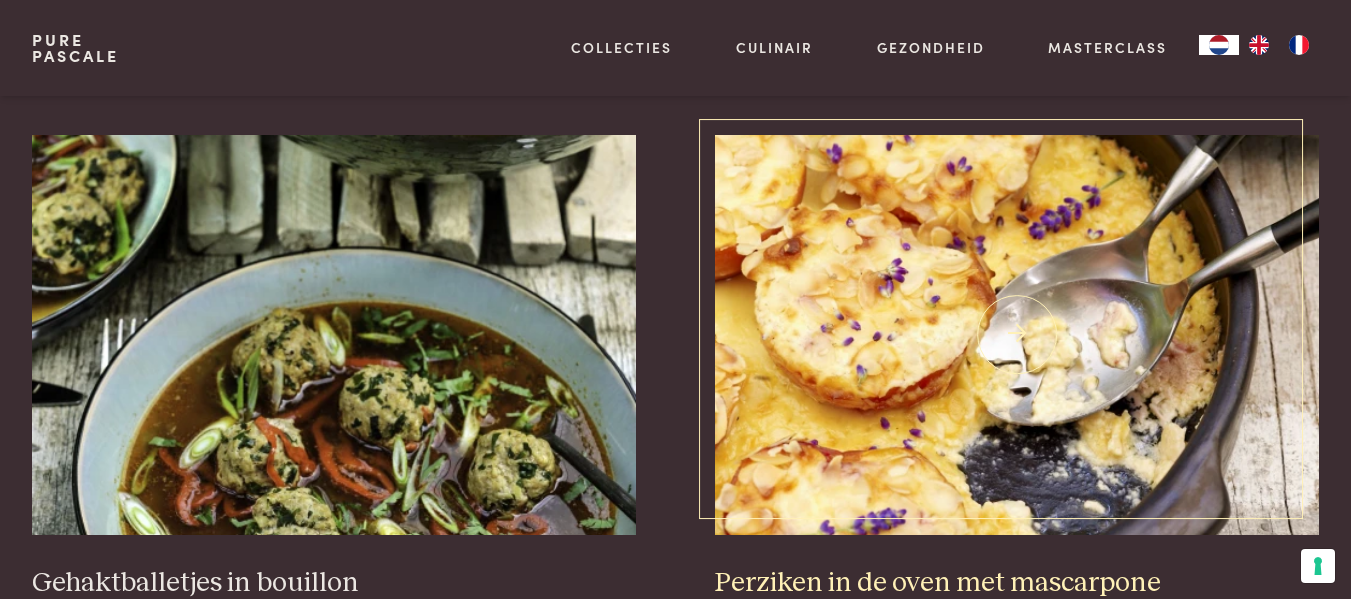 click at bounding box center (1017, 335) 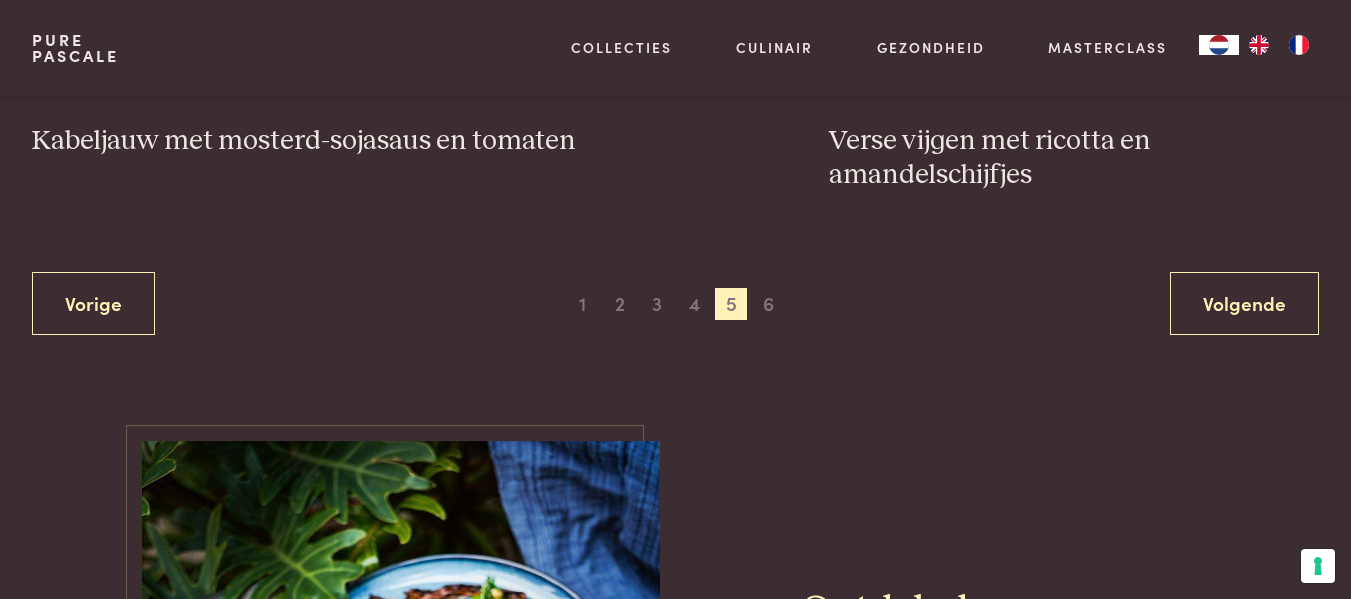 scroll, scrollTop: 3759, scrollLeft: 0, axis: vertical 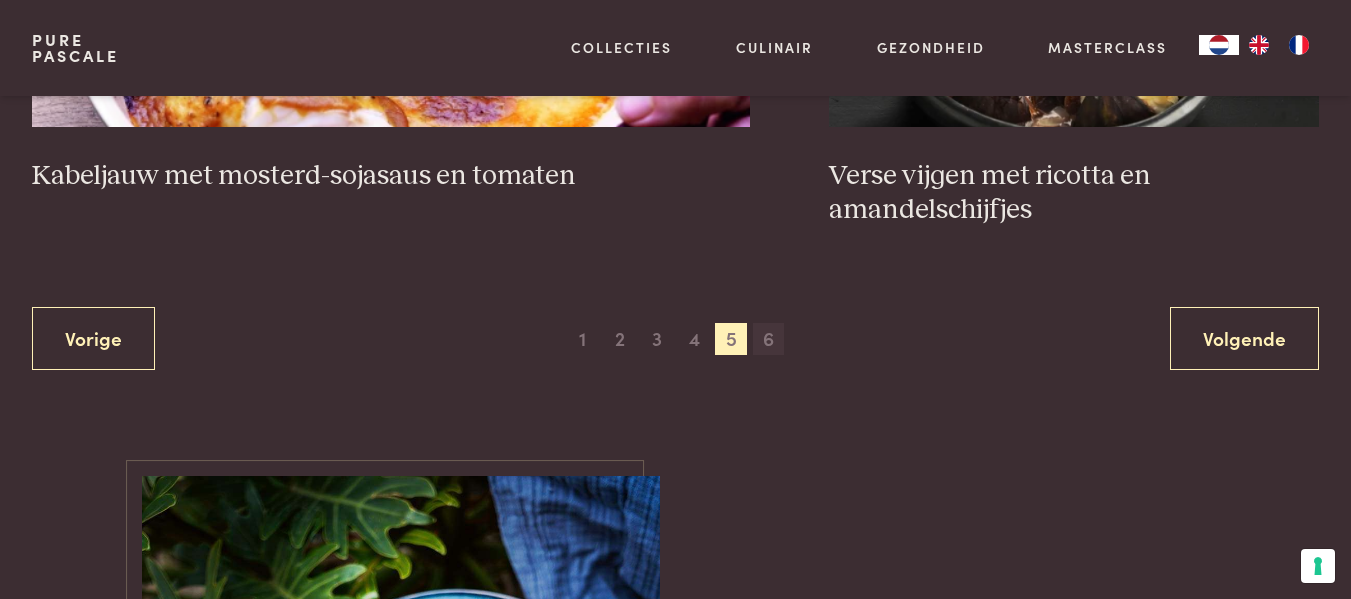 click on "6" at bounding box center [769, 339] 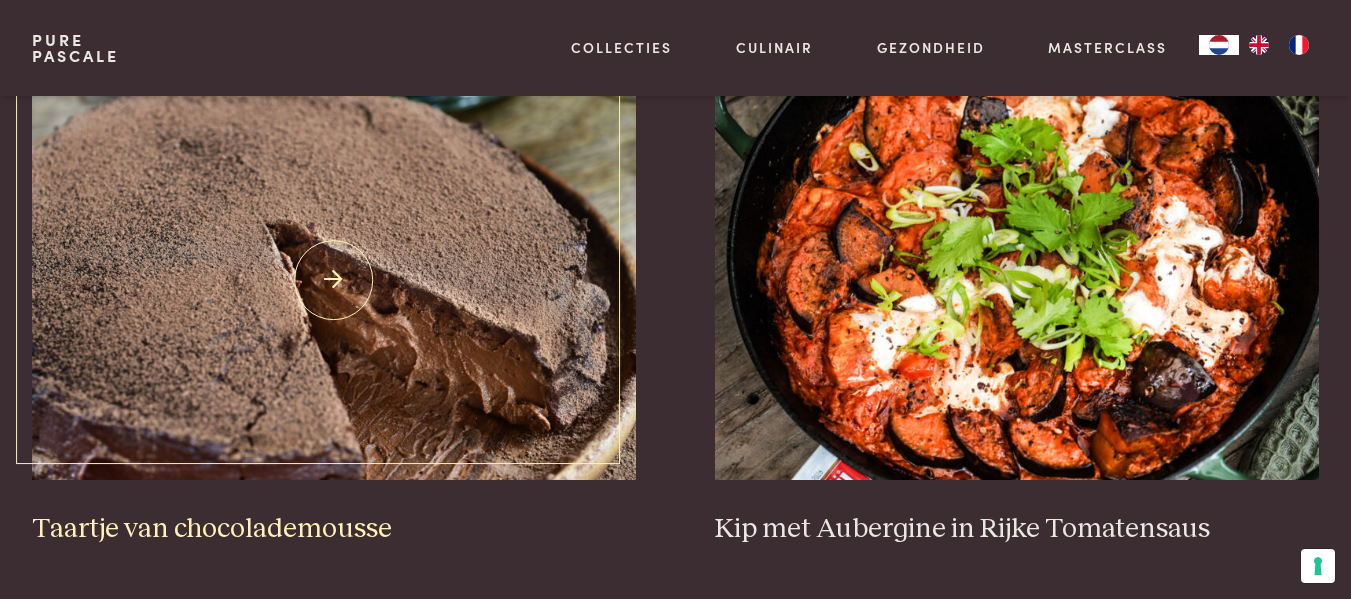 scroll, scrollTop: 600, scrollLeft: 0, axis: vertical 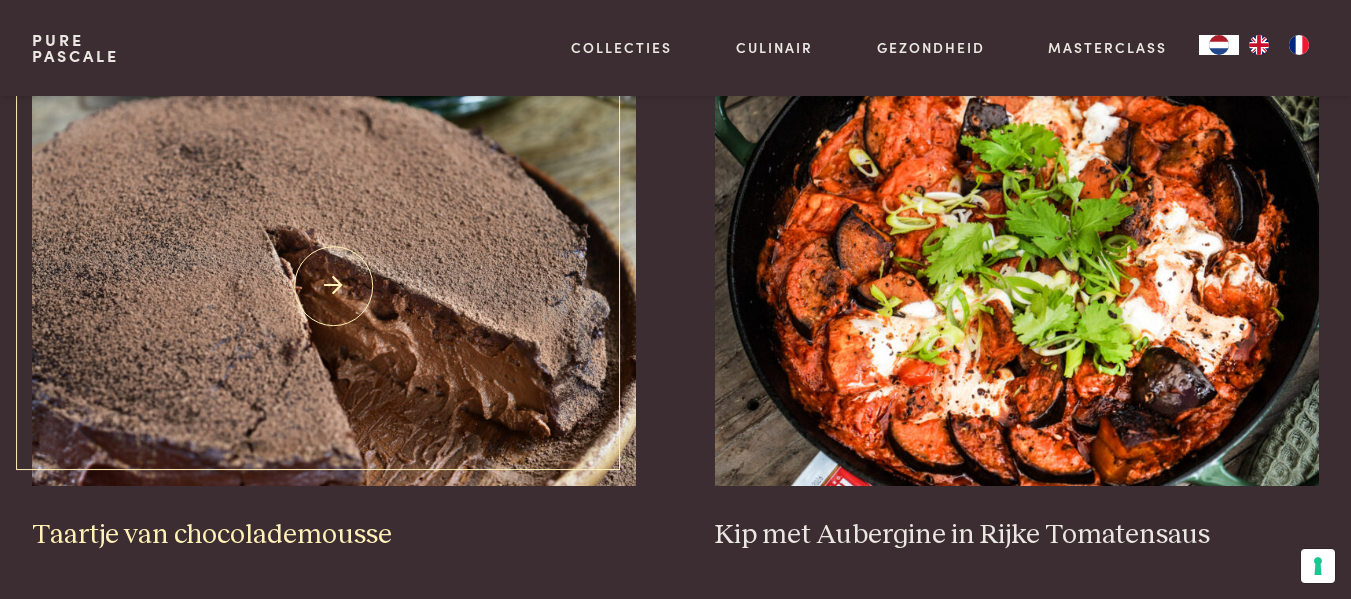 click at bounding box center [334, 286] 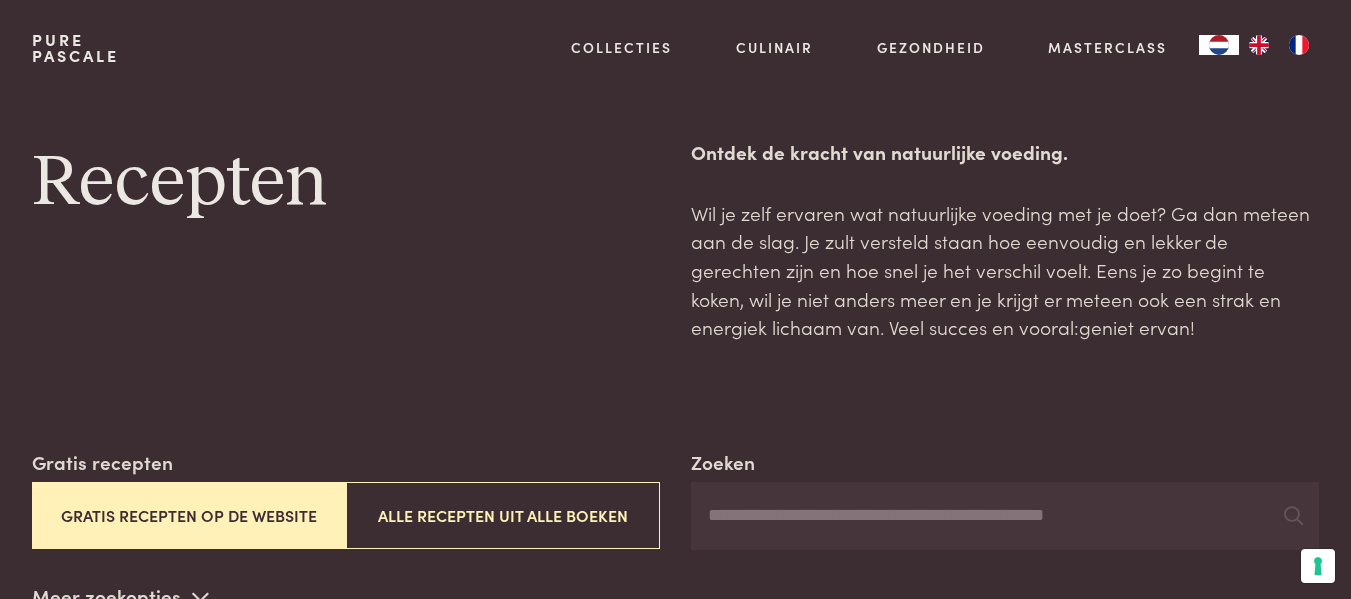 scroll, scrollTop: 0, scrollLeft: 0, axis: both 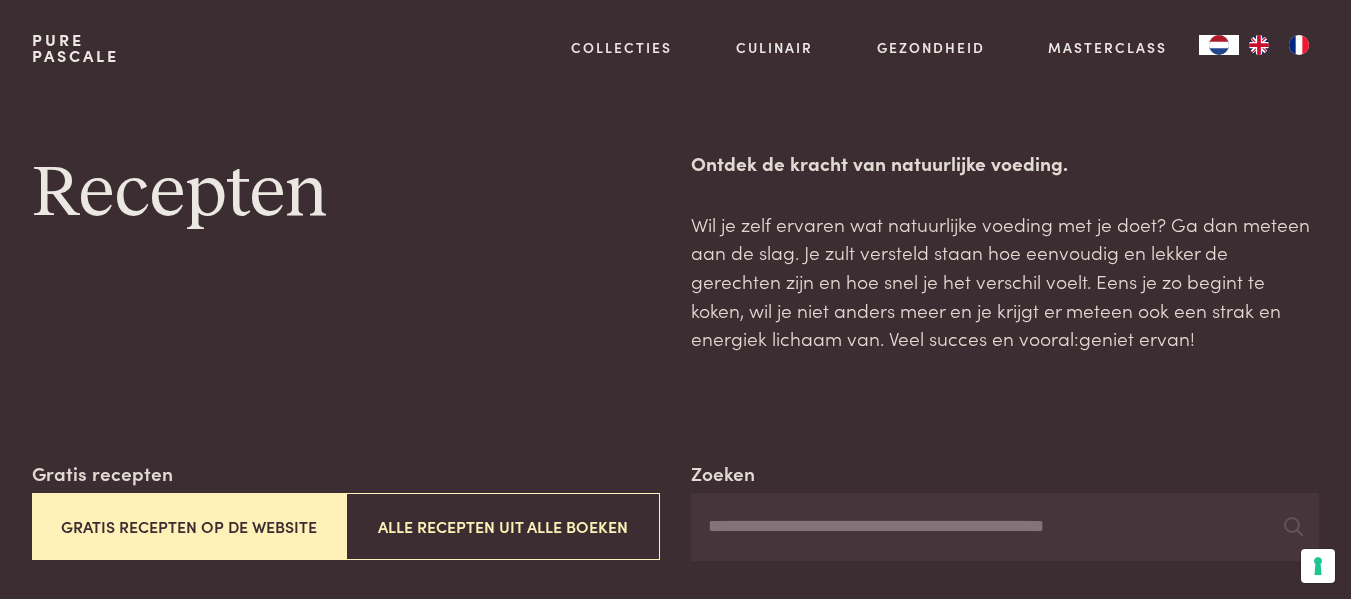 click on "Gratis recepten op de website" at bounding box center (189, 526) 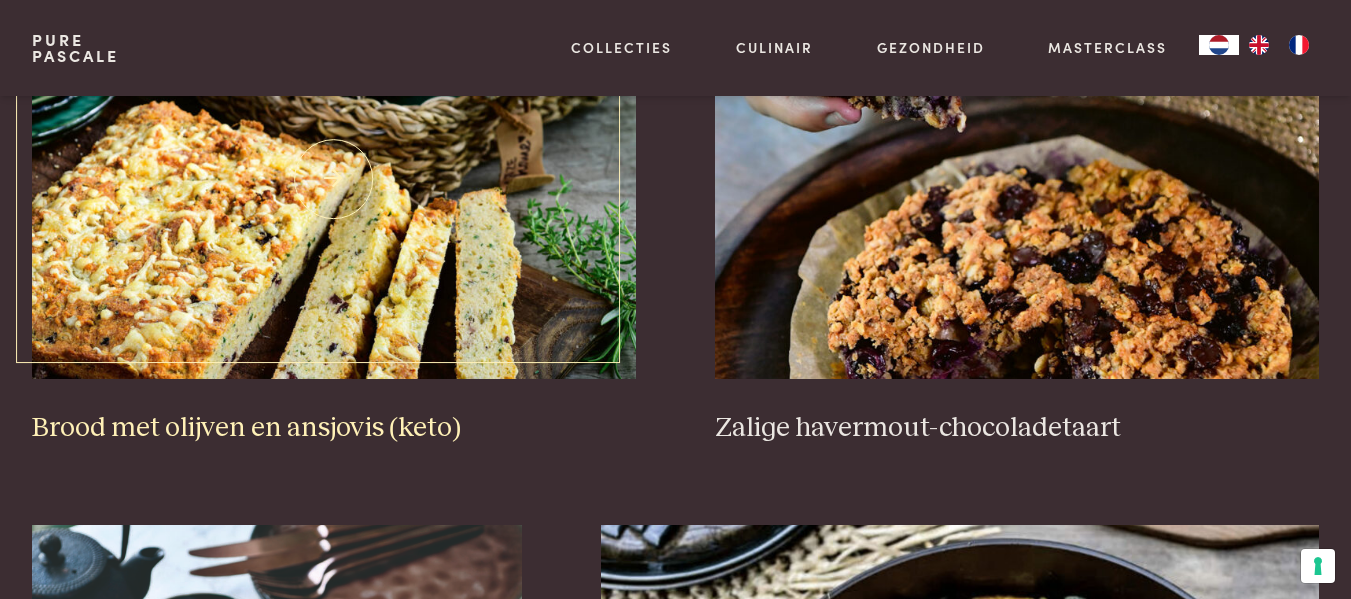 scroll, scrollTop: 659, scrollLeft: 0, axis: vertical 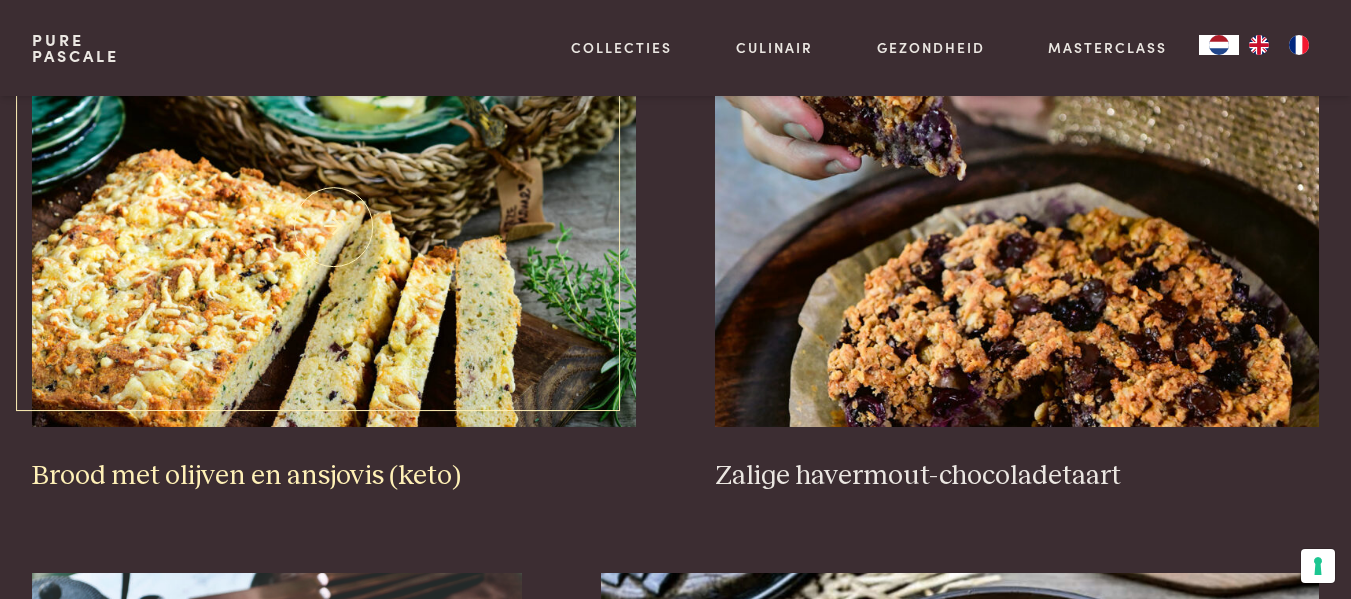 click at bounding box center (334, 227) 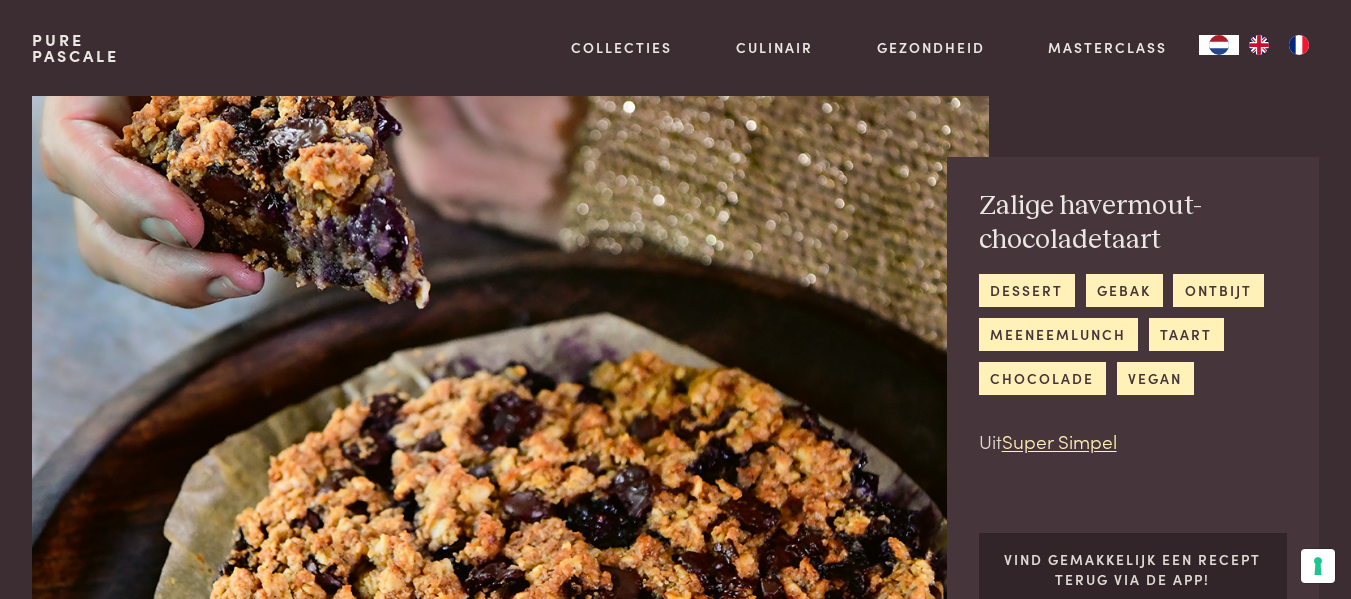 scroll, scrollTop: 0, scrollLeft: 0, axis: both 